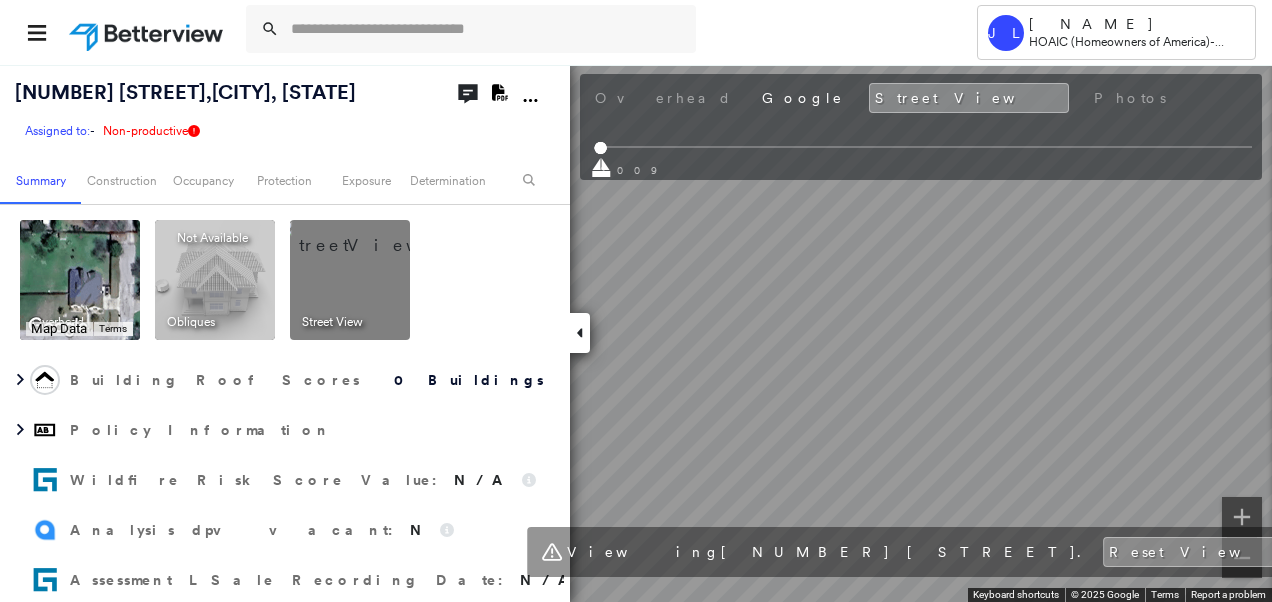 scroll, scrollTop: 0, scrollLeft: 0, axis: both 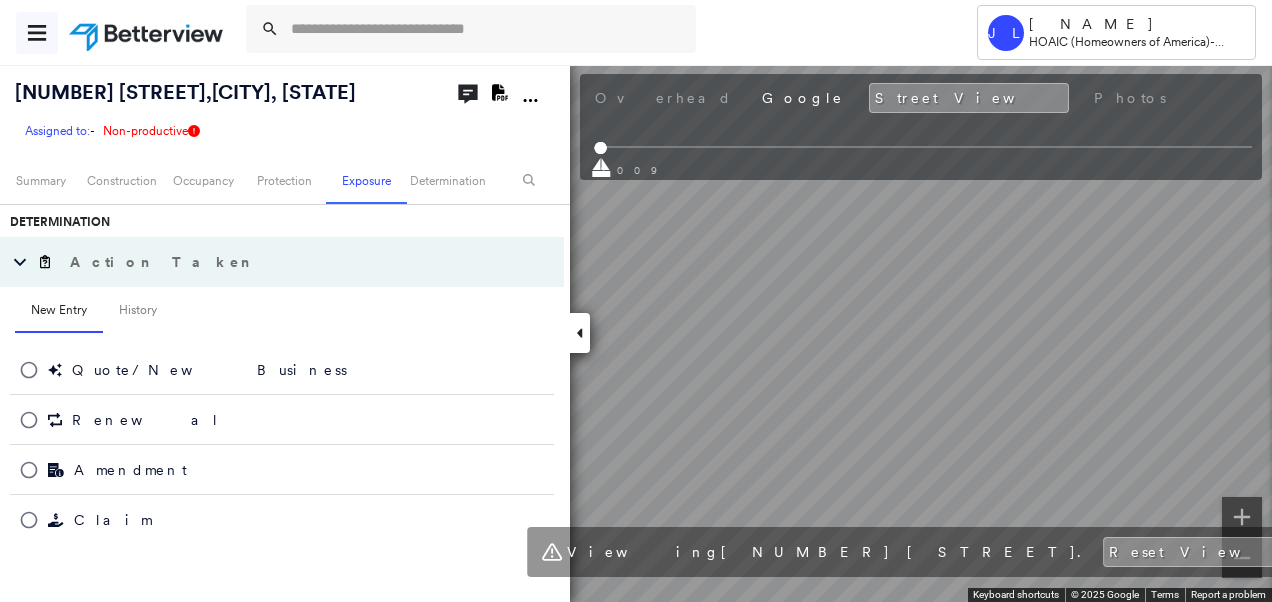click at bounding box center (37, 33) 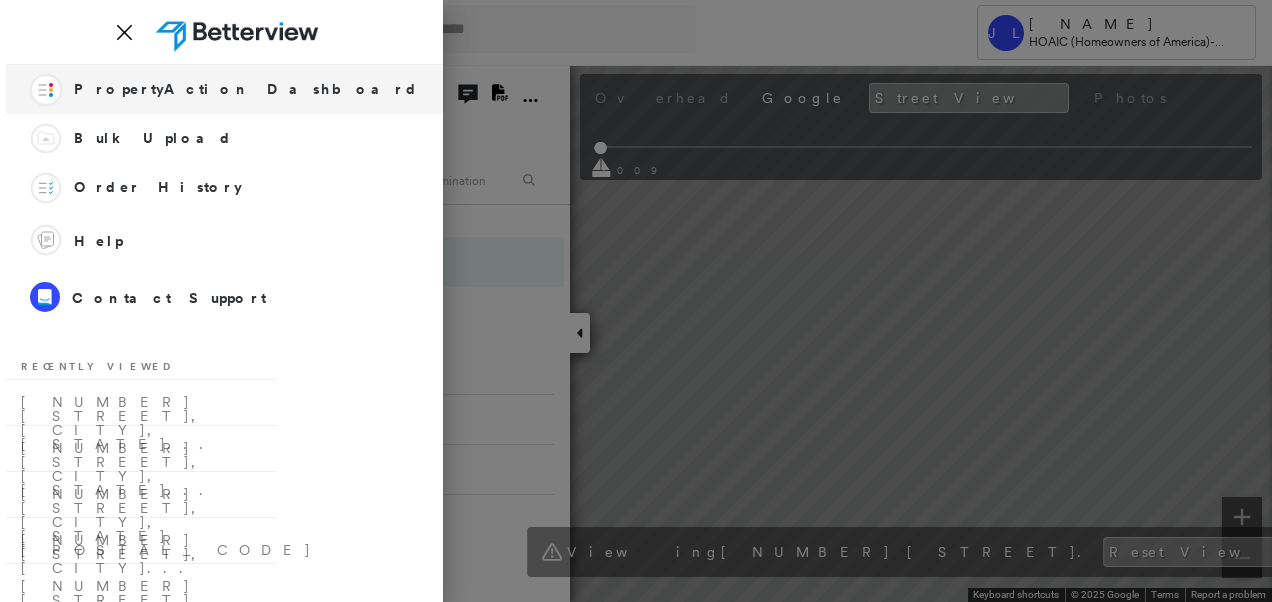 click on "PropertyAction Dashboard" at bounding box center [246, 89] 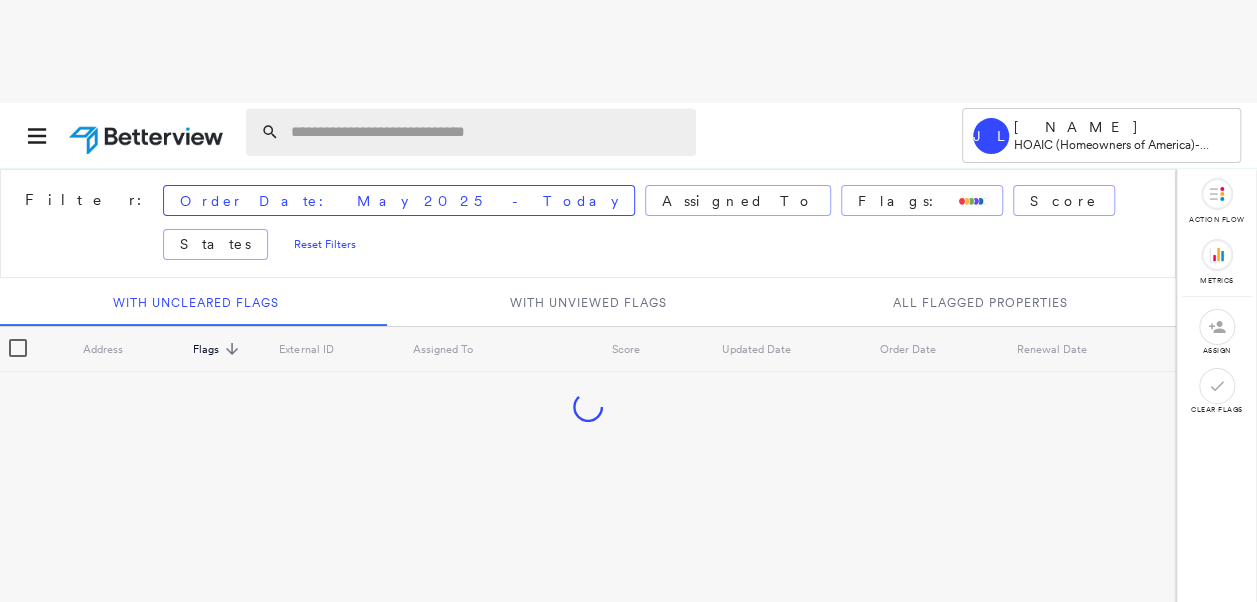 click at bounding box center [487, 132] 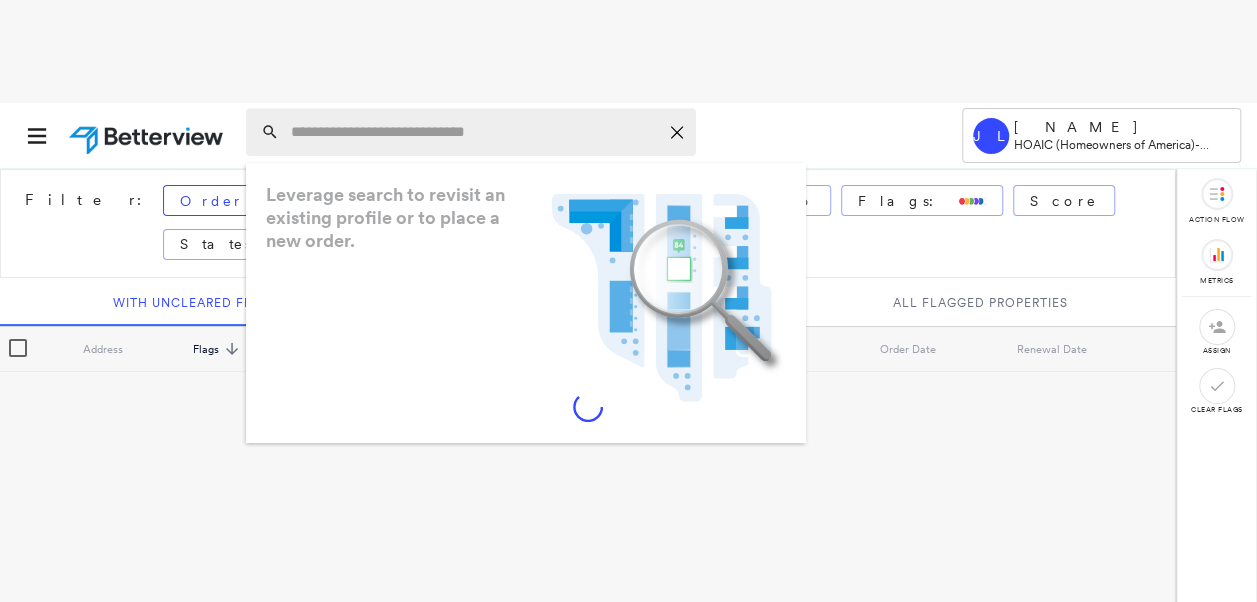 paste on "**********" 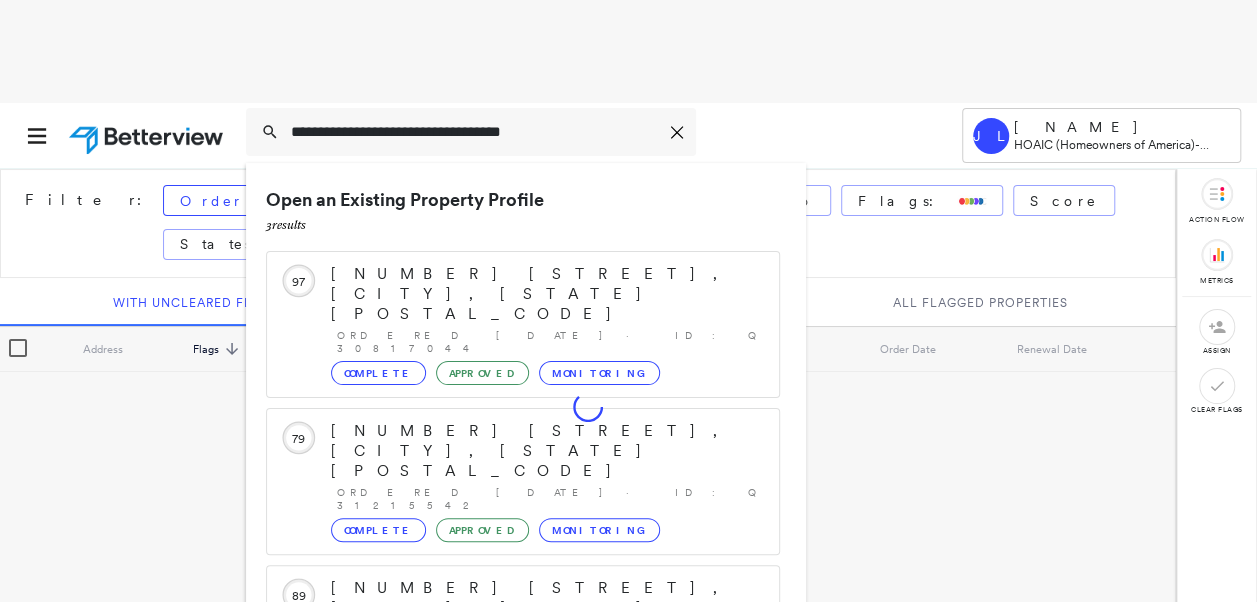 scroll, scrollTop: 104, scrollLeft: 0, axis: vertical 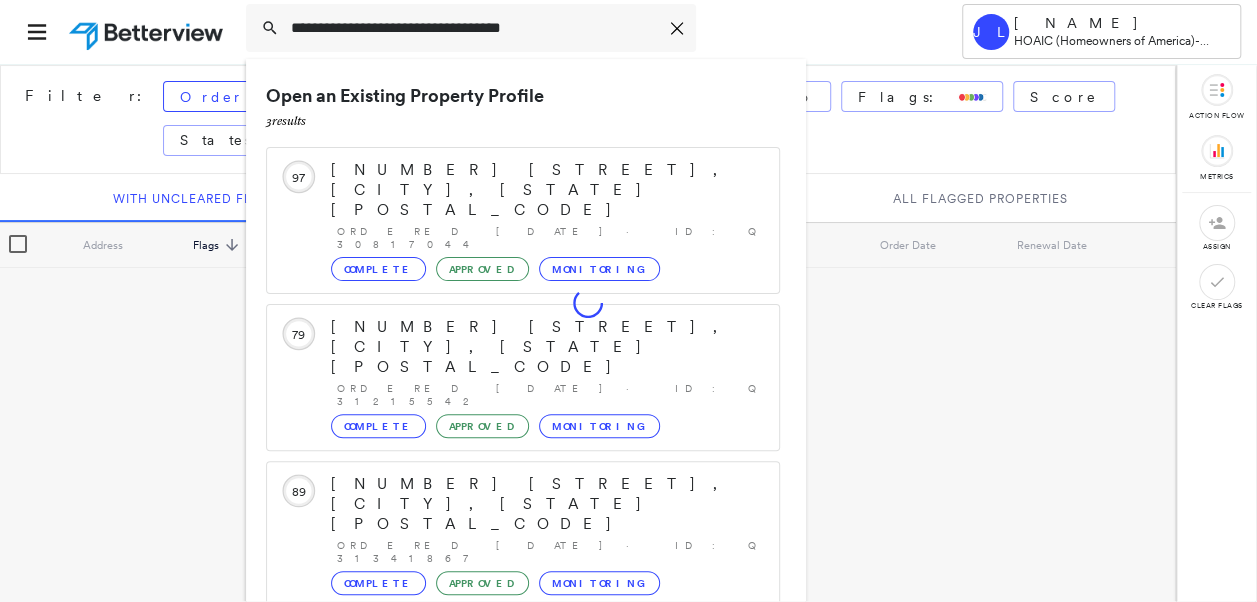 click on "[NUMBER] [STREET], [CITY], [STATE] [POSTAL_CODE] Group Created with Sketch." at bounding box center (523, 744) 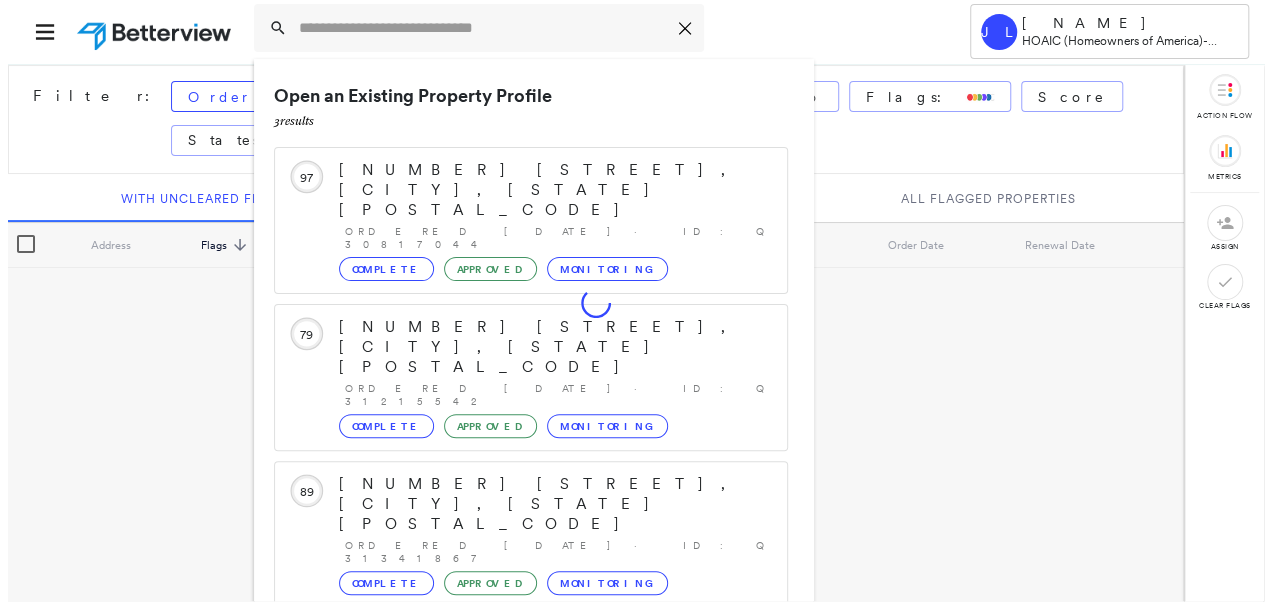 scroll, scrollTop: 0, scrollLeft: 0, axis: both 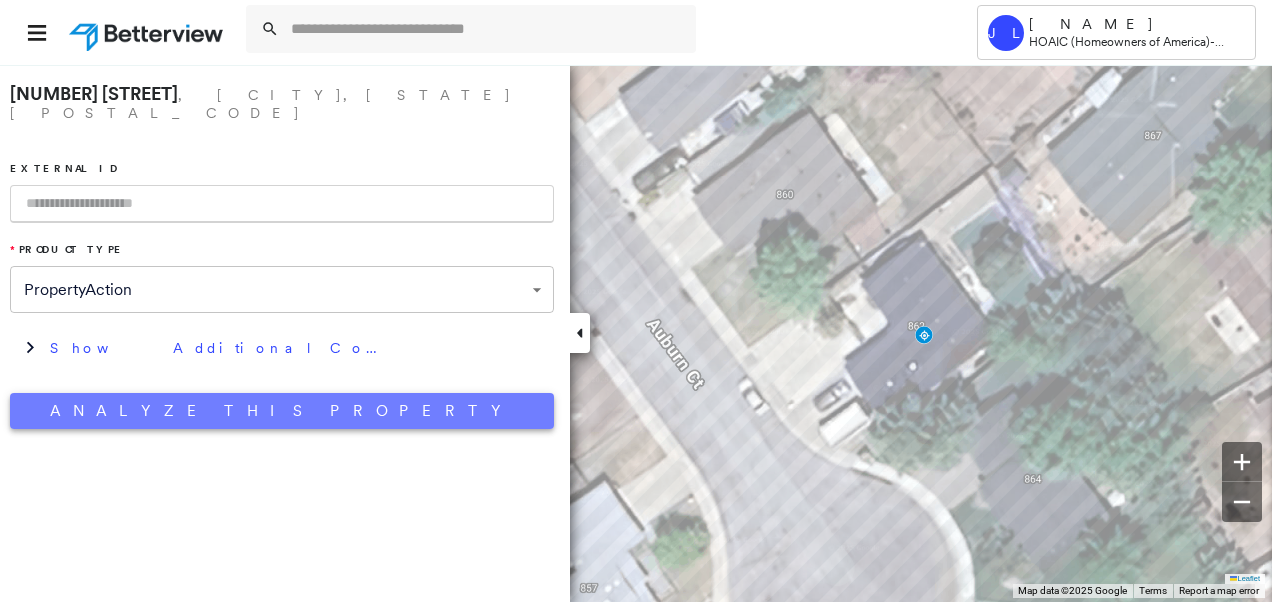 drag, startPoint x: 383, startPoint y: 394, endPoint x: 502, endPoint y: 387, distance: 119.2057 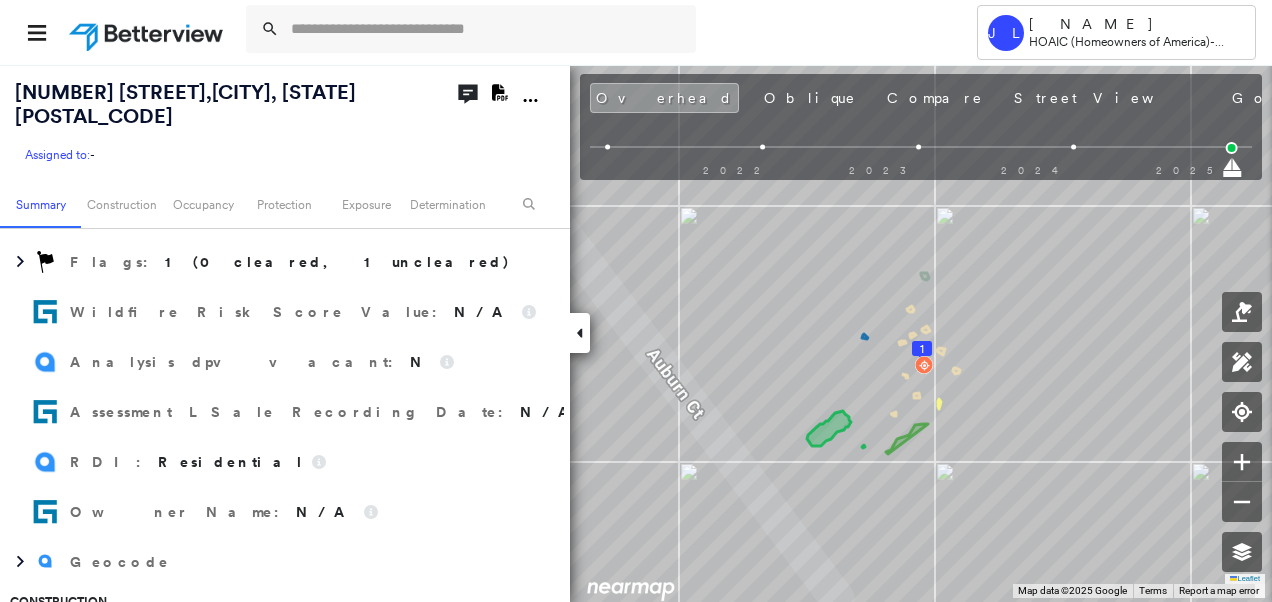 scroll, scrollTop: 1000, scrollLeft: 0, axis: vertical 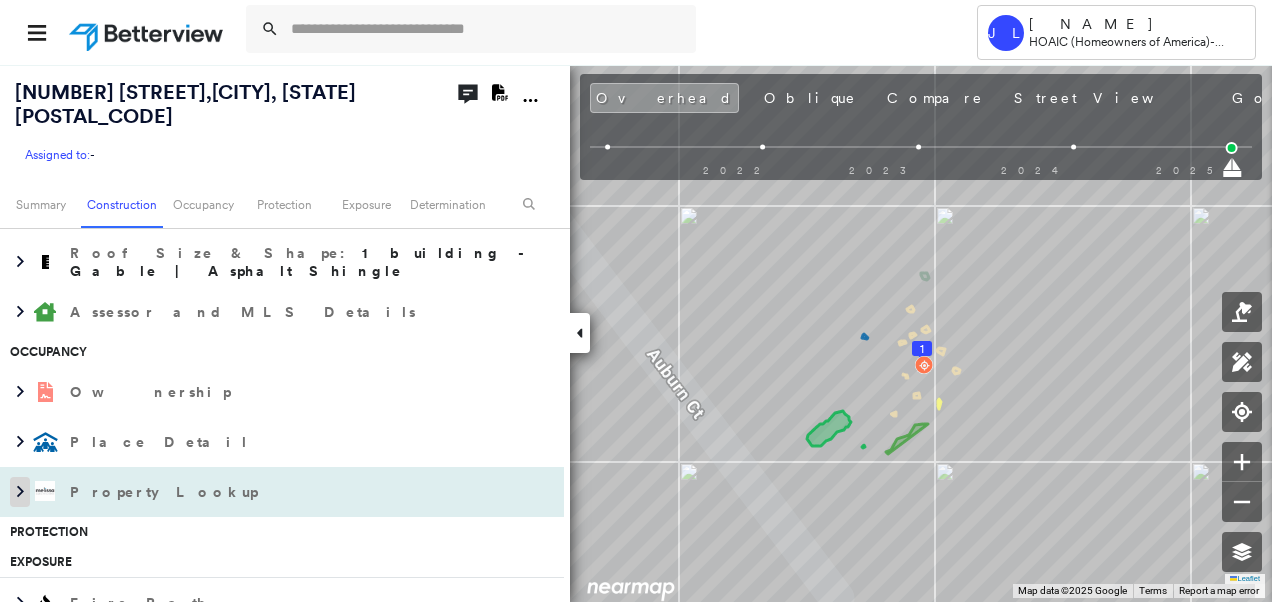 click 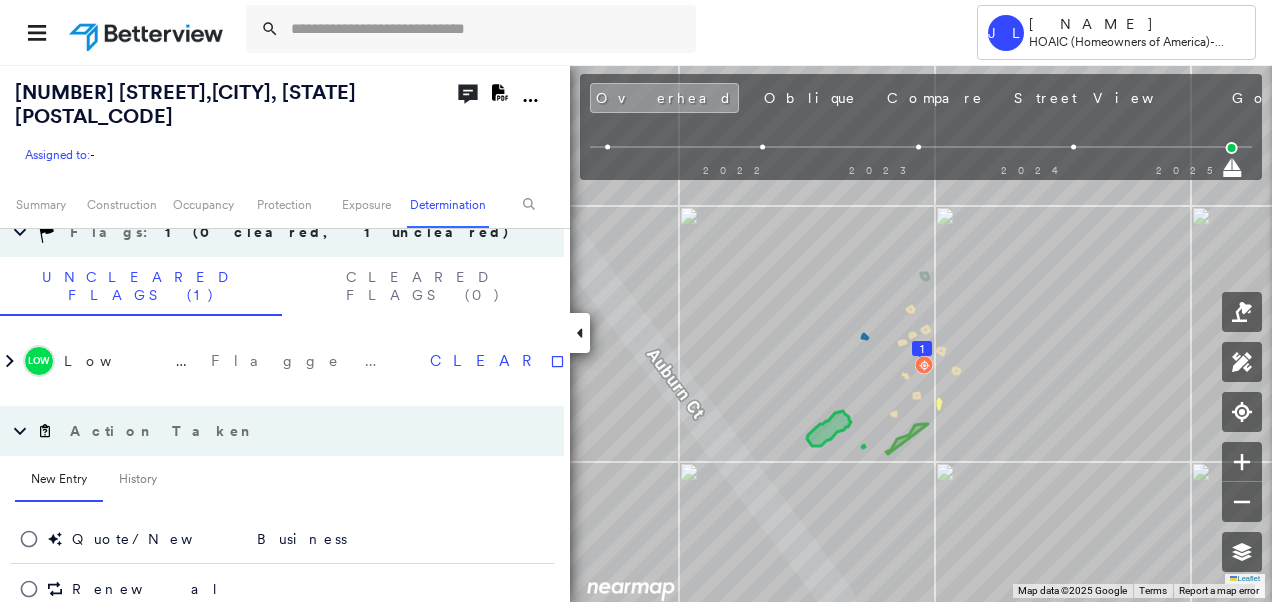 scroll, scrollTop: 1719, scrollLeft: 0, axis: vertical 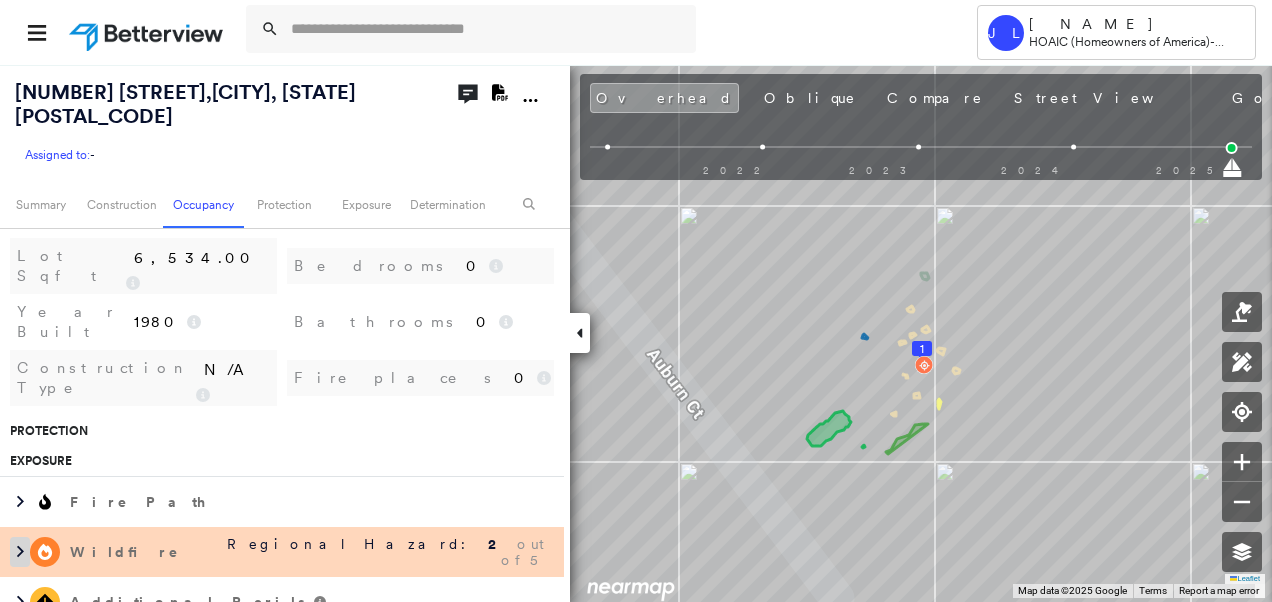 click 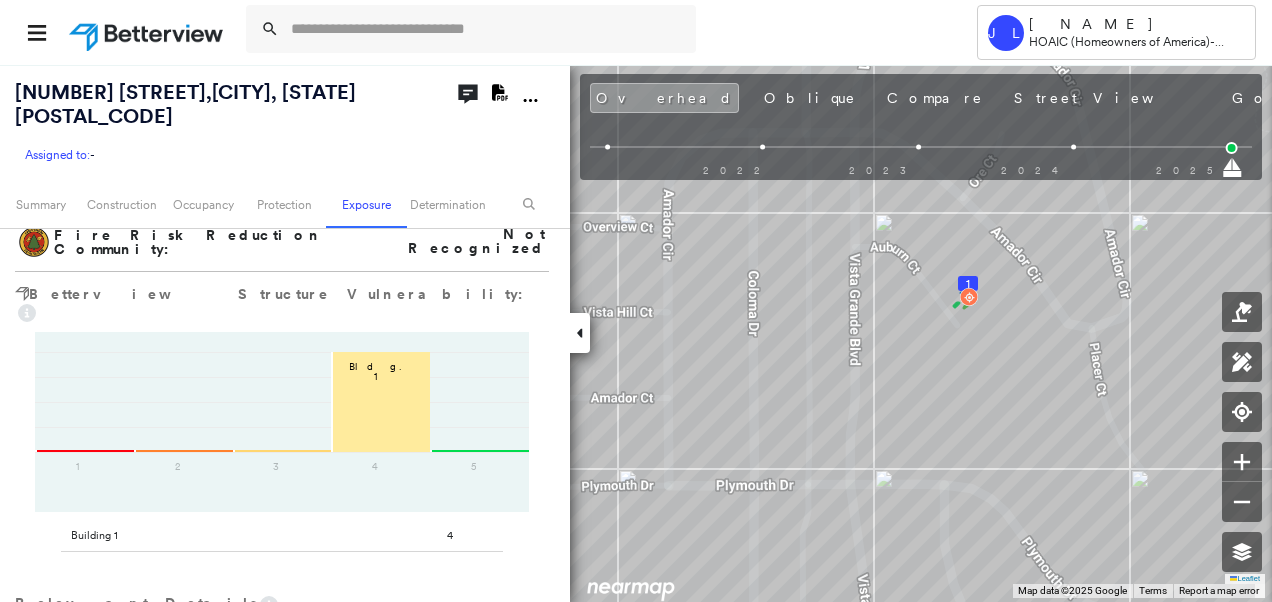 scroll, scrollTop: 1819, scrollLeft: 0, axis: vertical 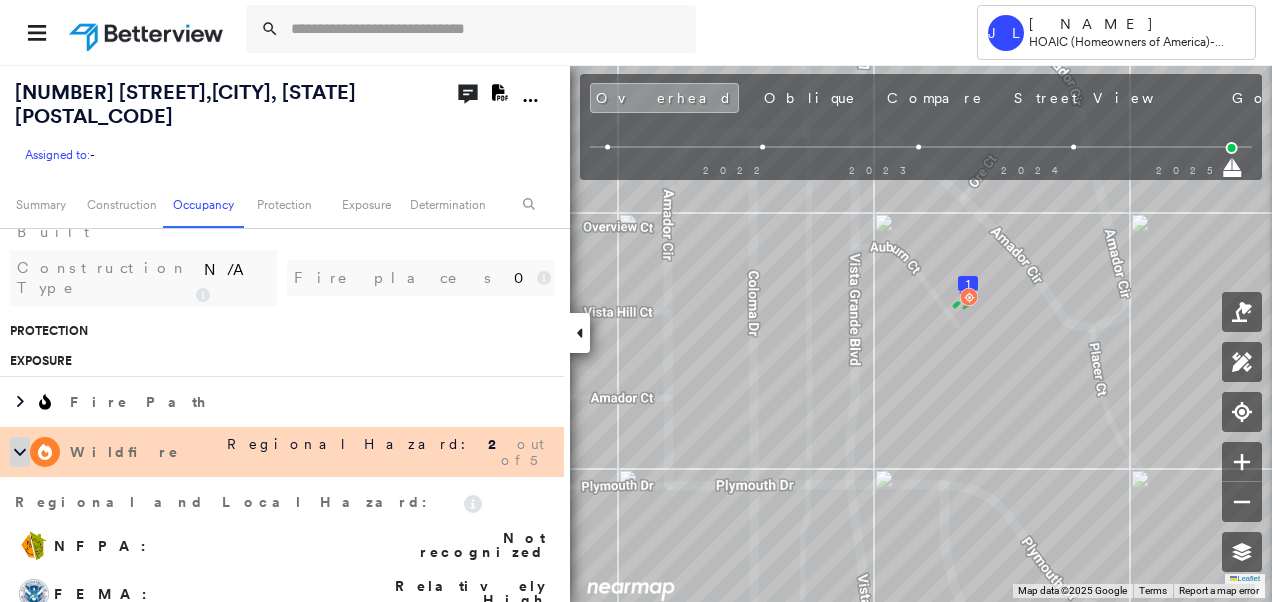 click 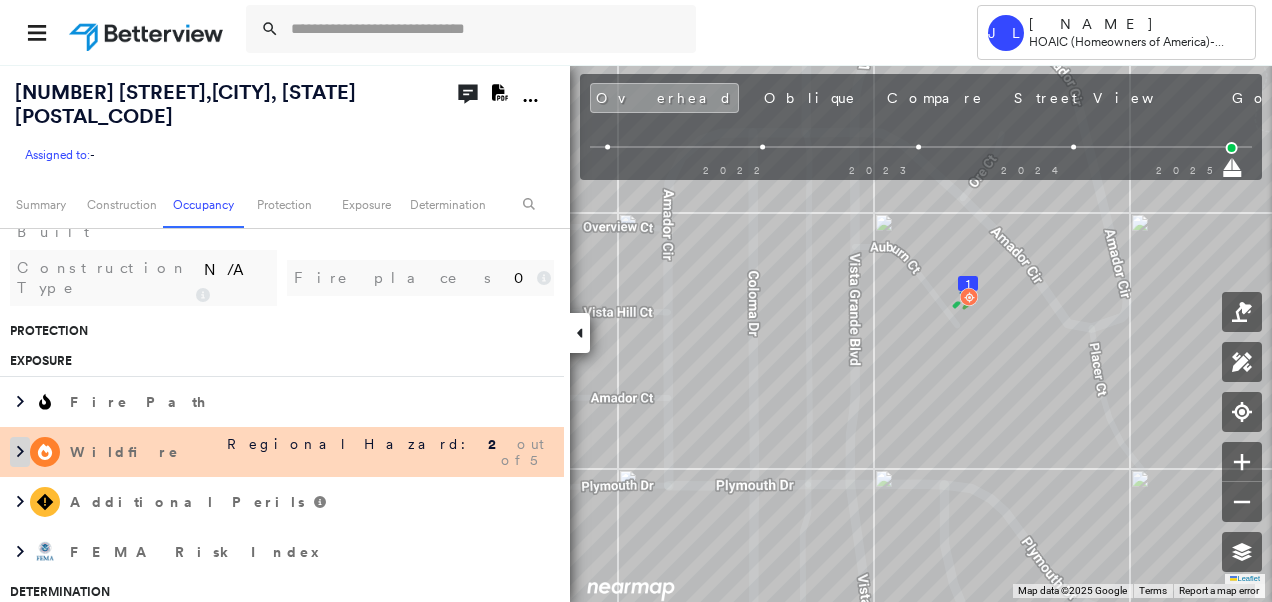 click 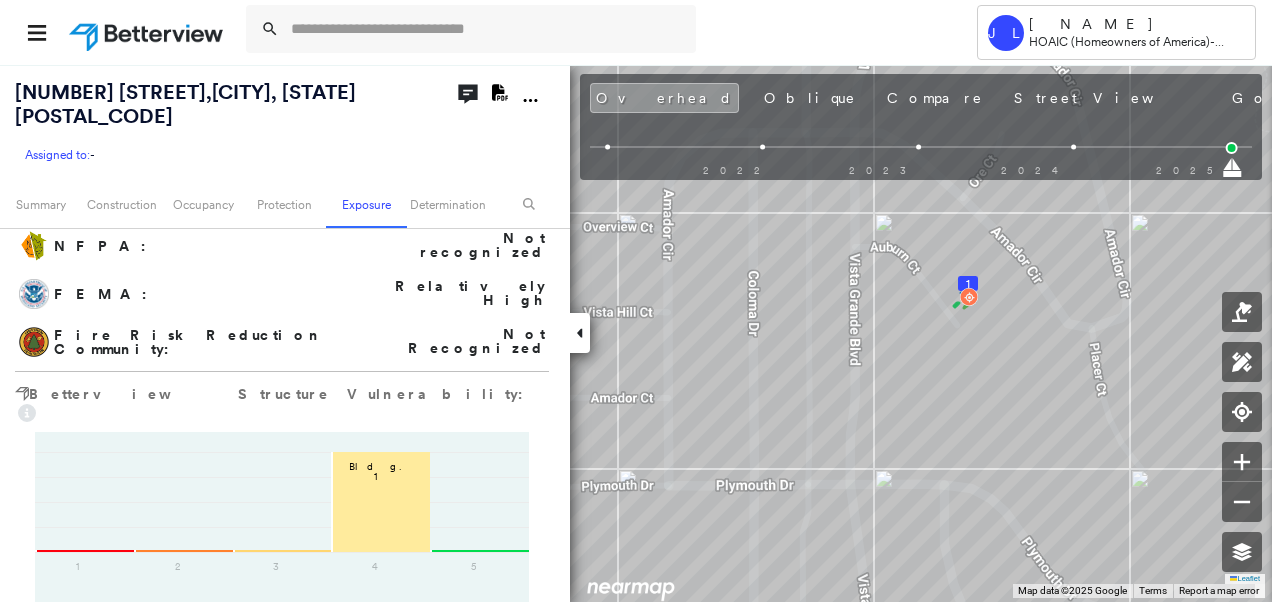 scroll, scrollTop: 2019, scrollLeft: 0, axis: vertical 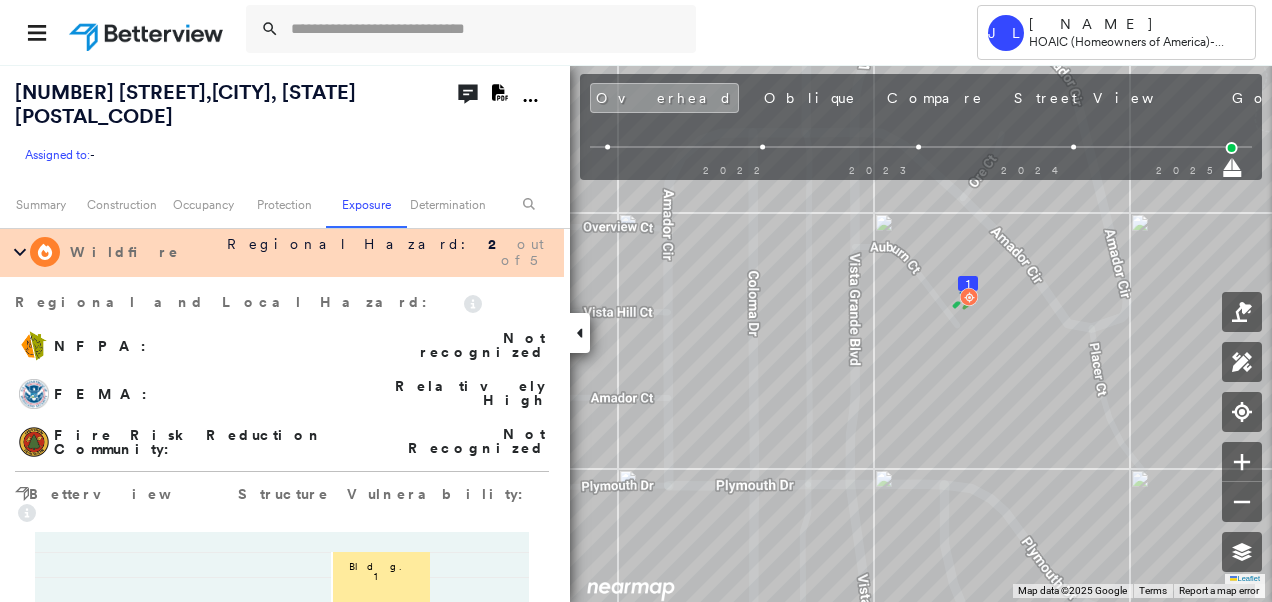 click on "Fire Risk Reduction Community :" at bounding box center (209, 442) 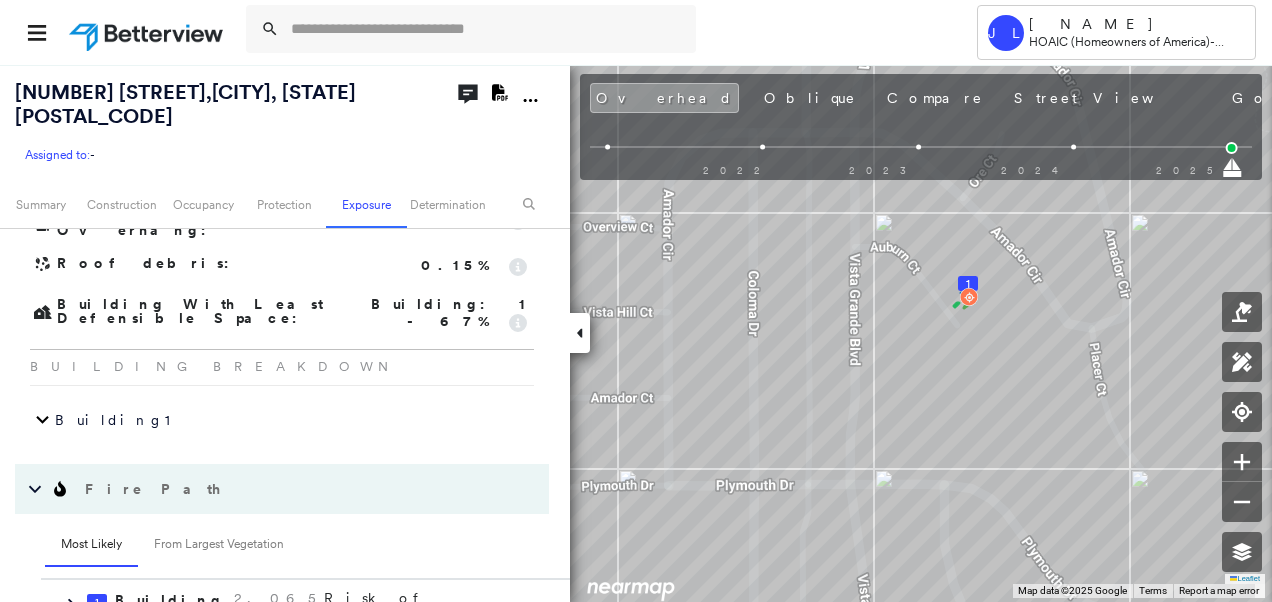 scroll, scrollTop: 3319, scrollLeft: 0, axis: vertical 